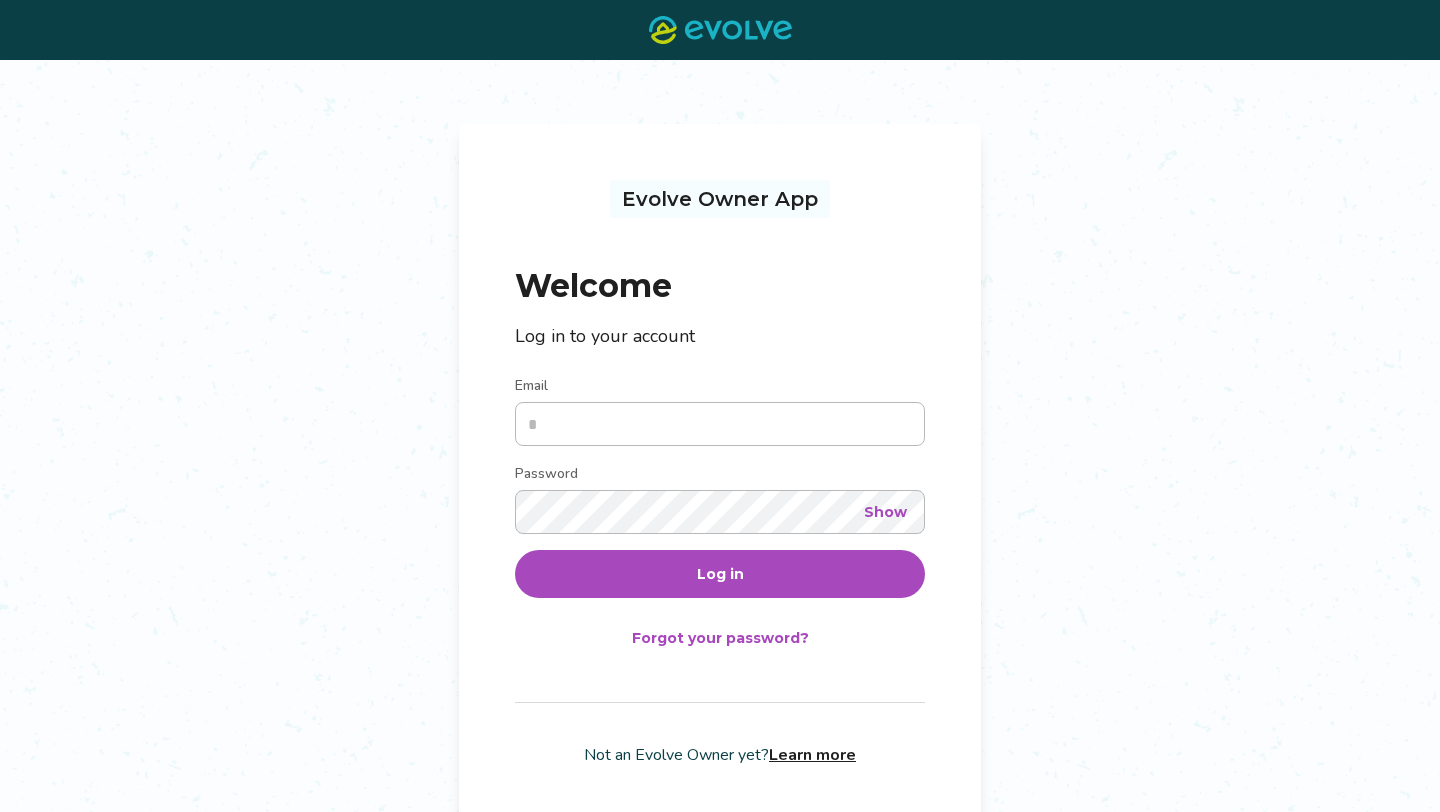 scroll, scrollTop: 0, scrollLeft: 0, axis: both 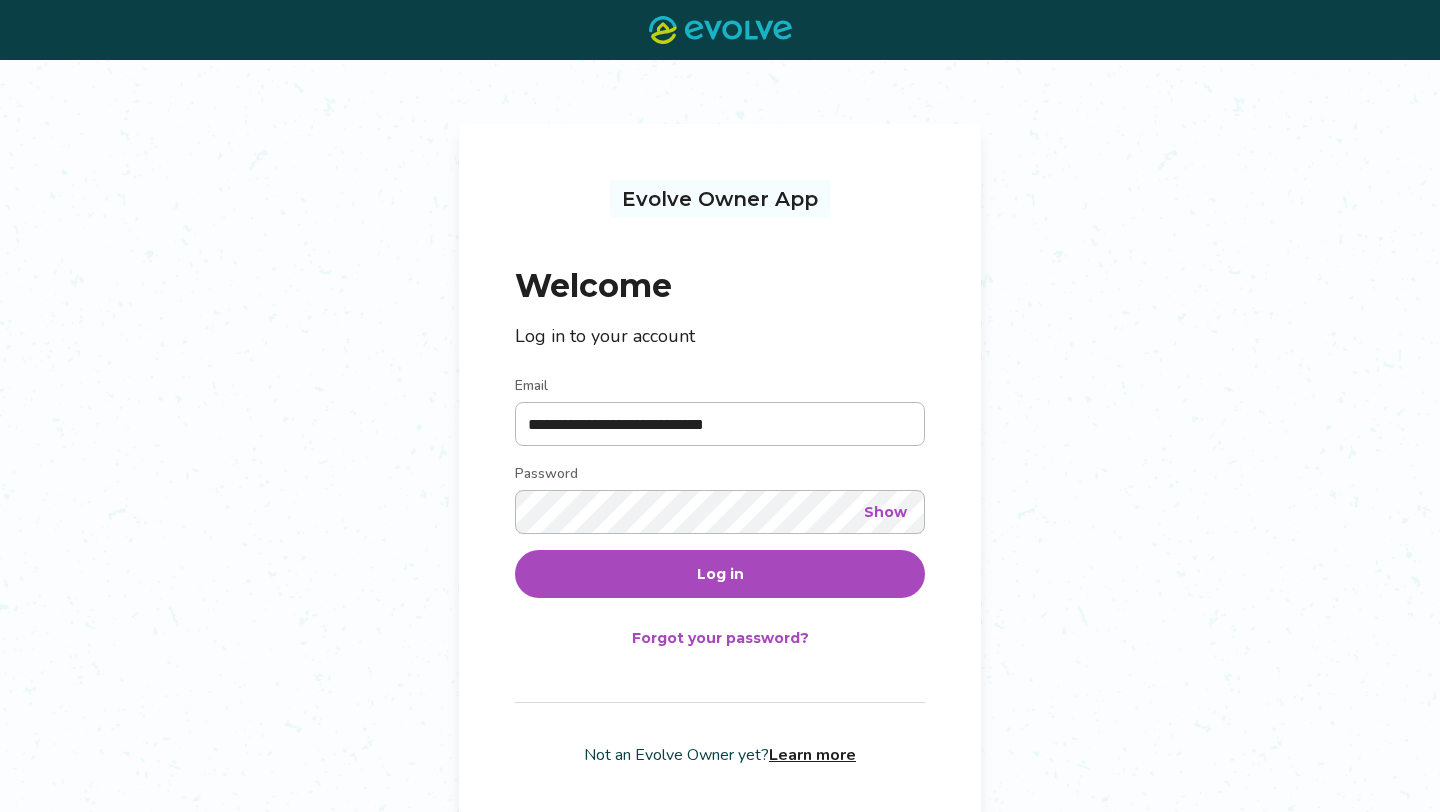 click on "Log in" at bounding box center [720, 574] 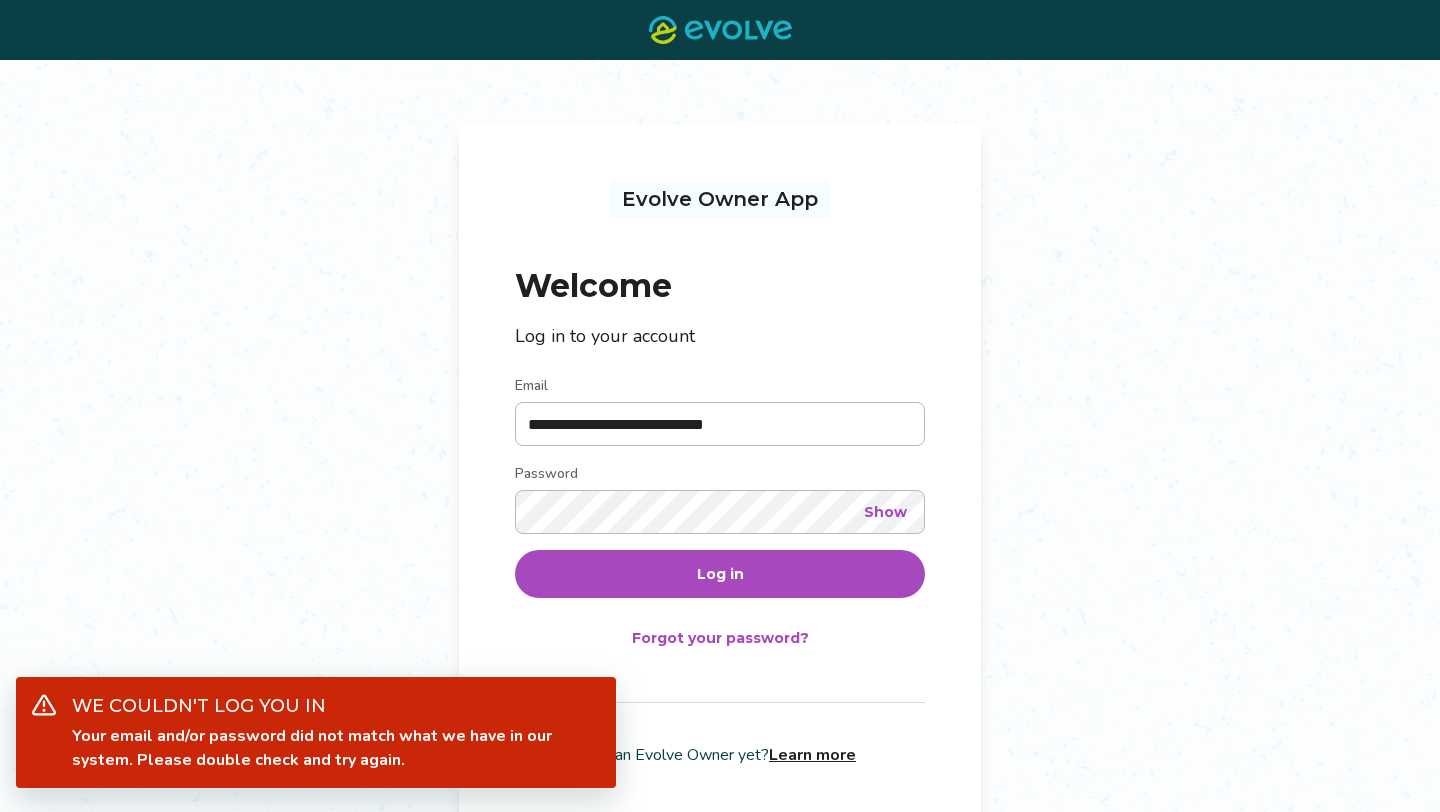 click on "Show" at bounding box center [885, 512] 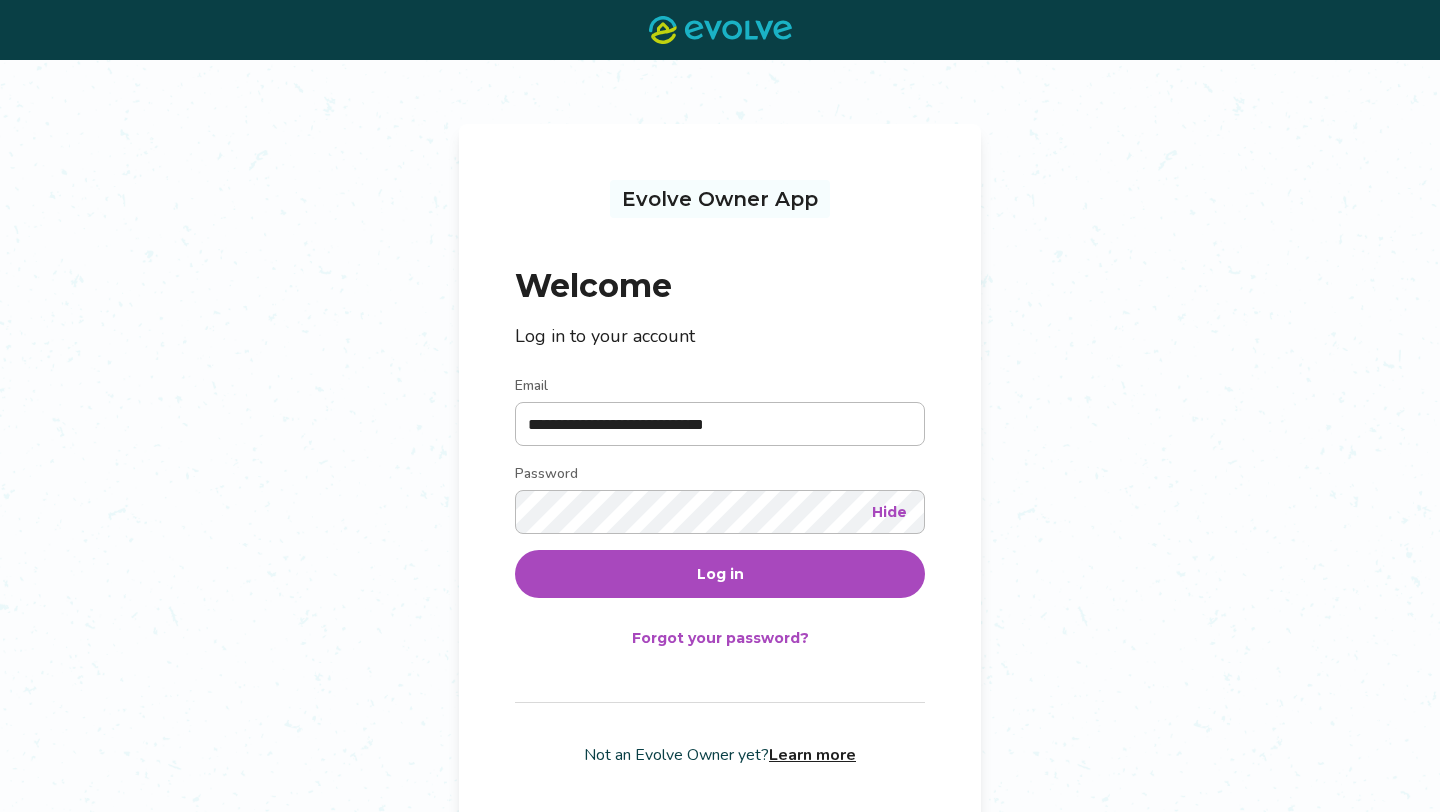 click on "Log in" at bounding box center [720, 574] 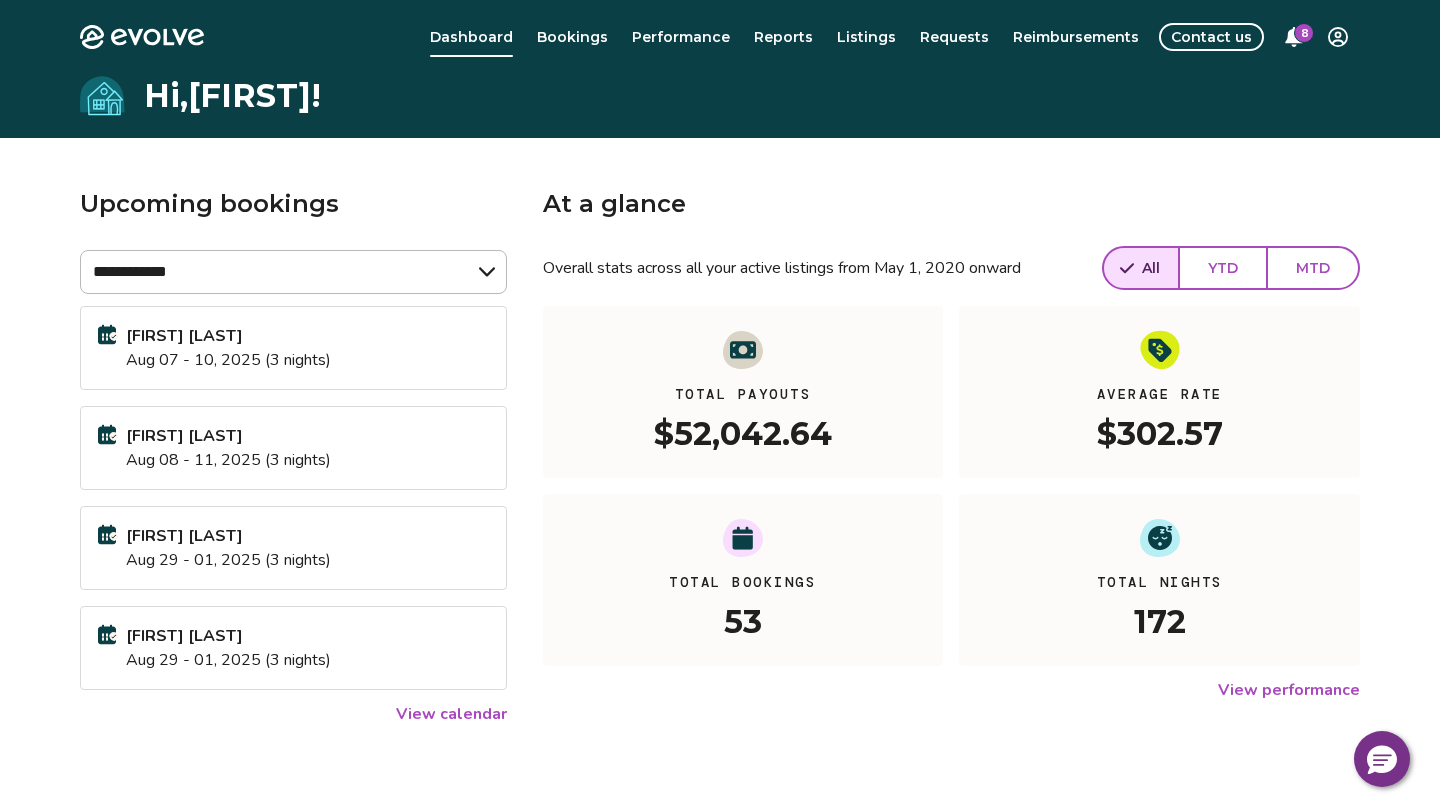 click on "YTD" at bounding box center [1223, 268] 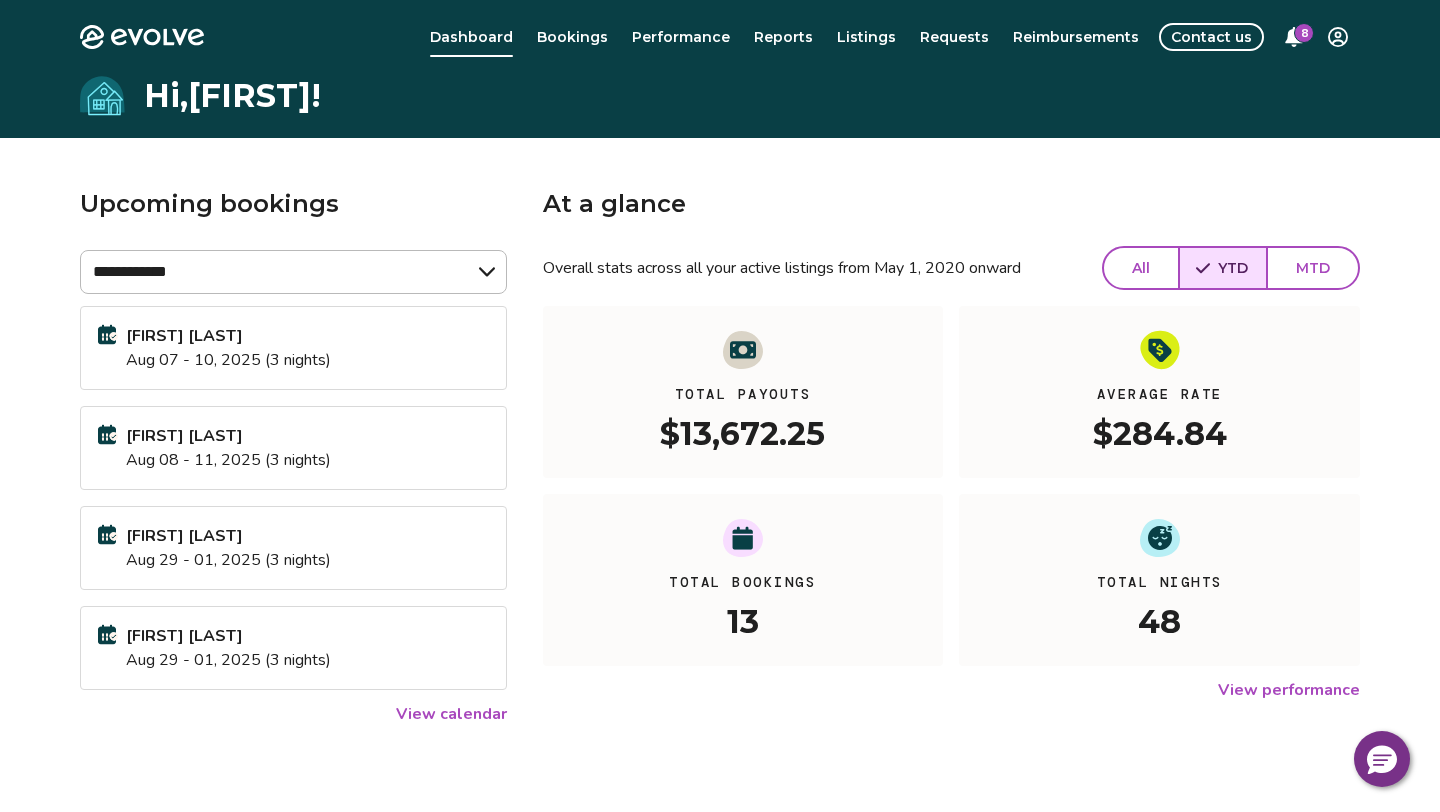 click on "All" at bounding box center (1141, 268) 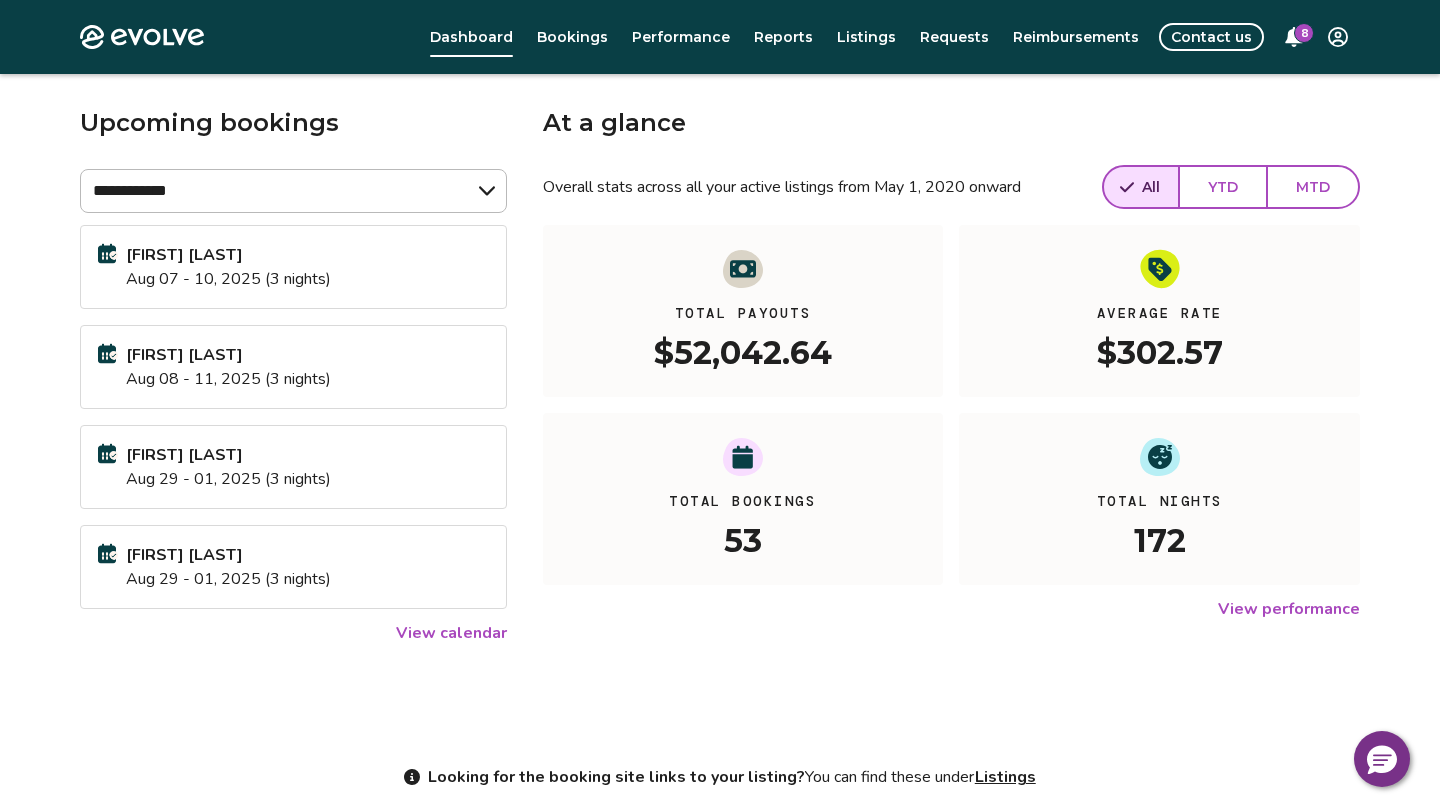 scroll, scrollTop: 87, scrollLeft: 0, axis: vertical 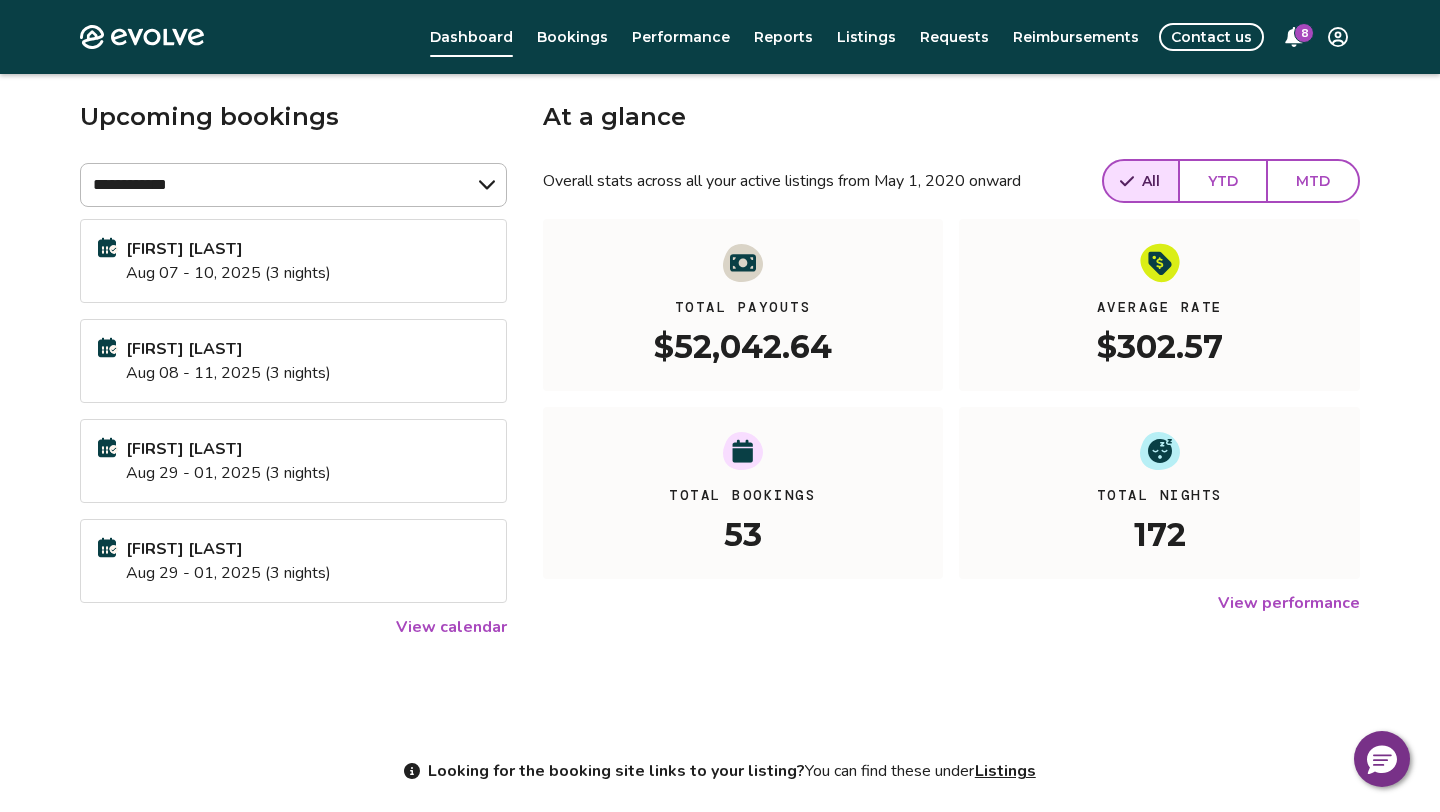 click on "View performance" at bounding box center [1289, 603] 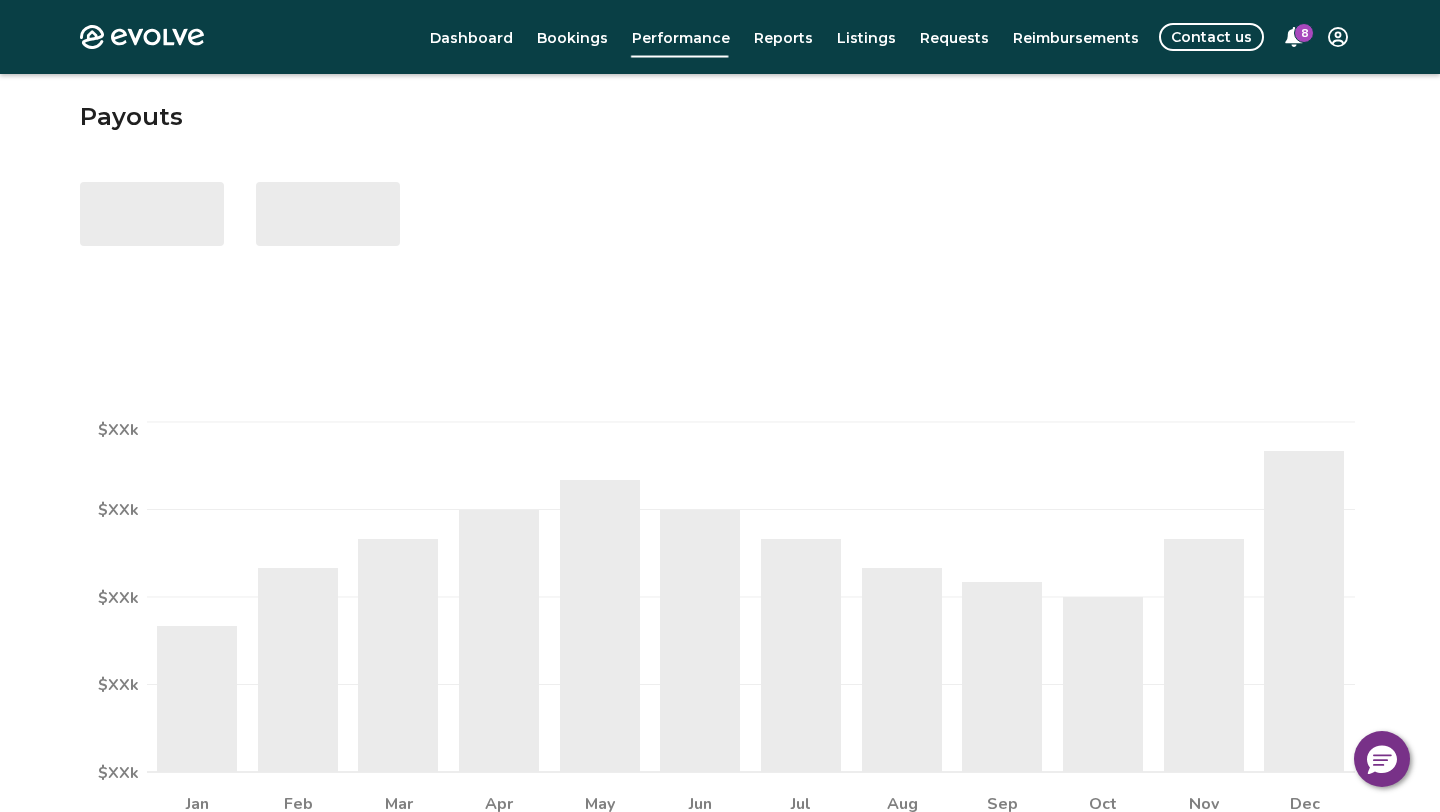 scroll, scrollTop: 23, scrollLeft: 0, axis: vertical 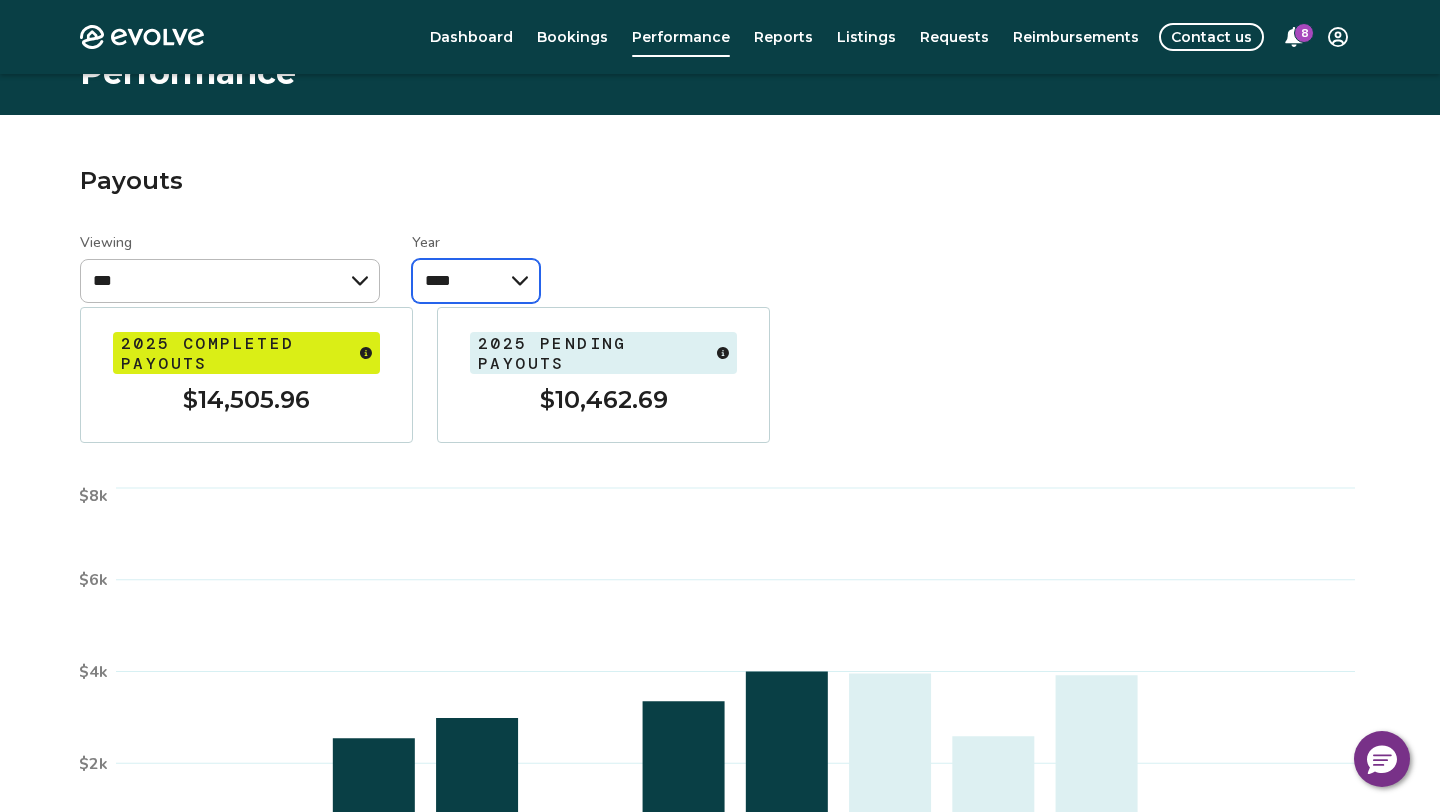click on "**** **** ****" at bounding box center [476, 281] 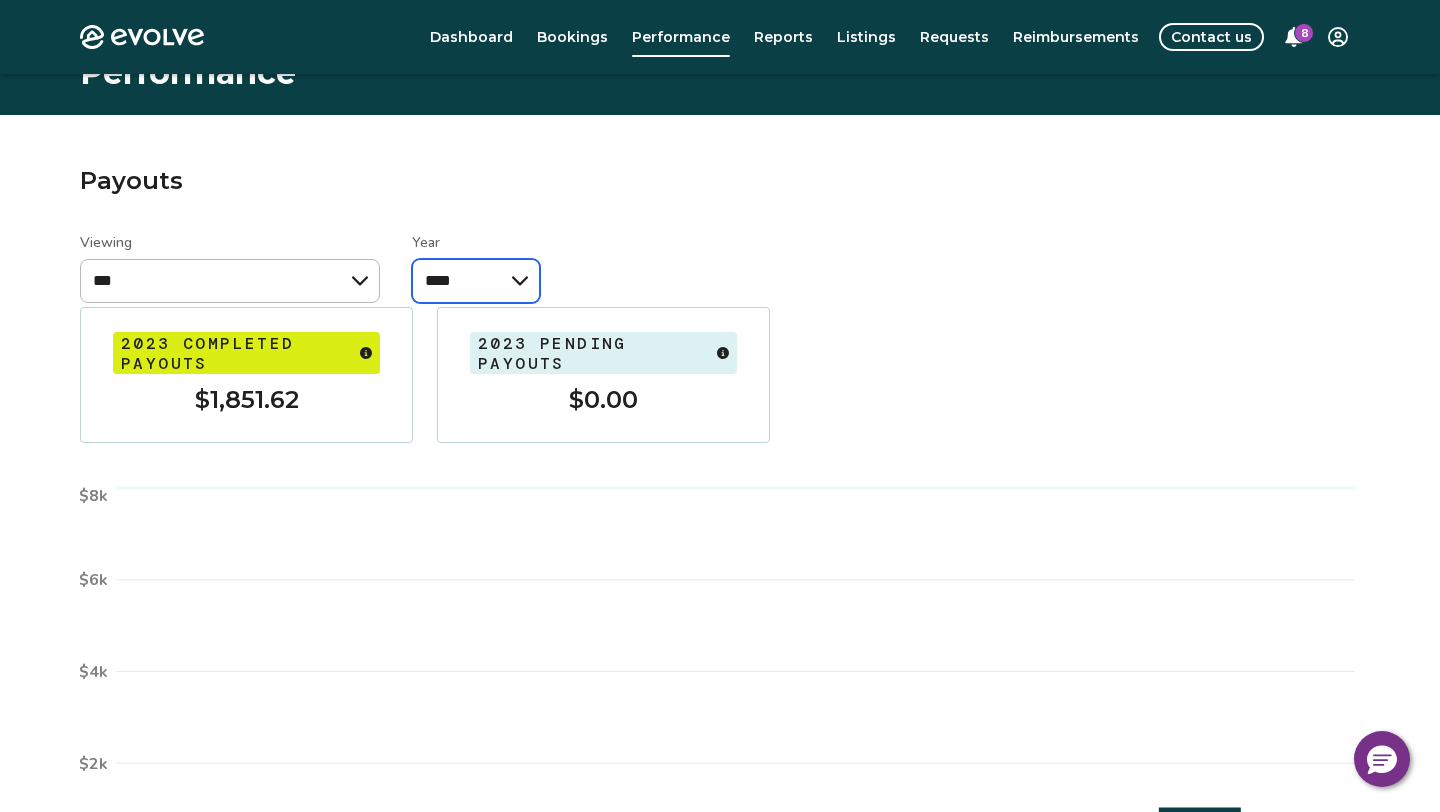 click on "**** **** ****" at bounding box center (476, 281) 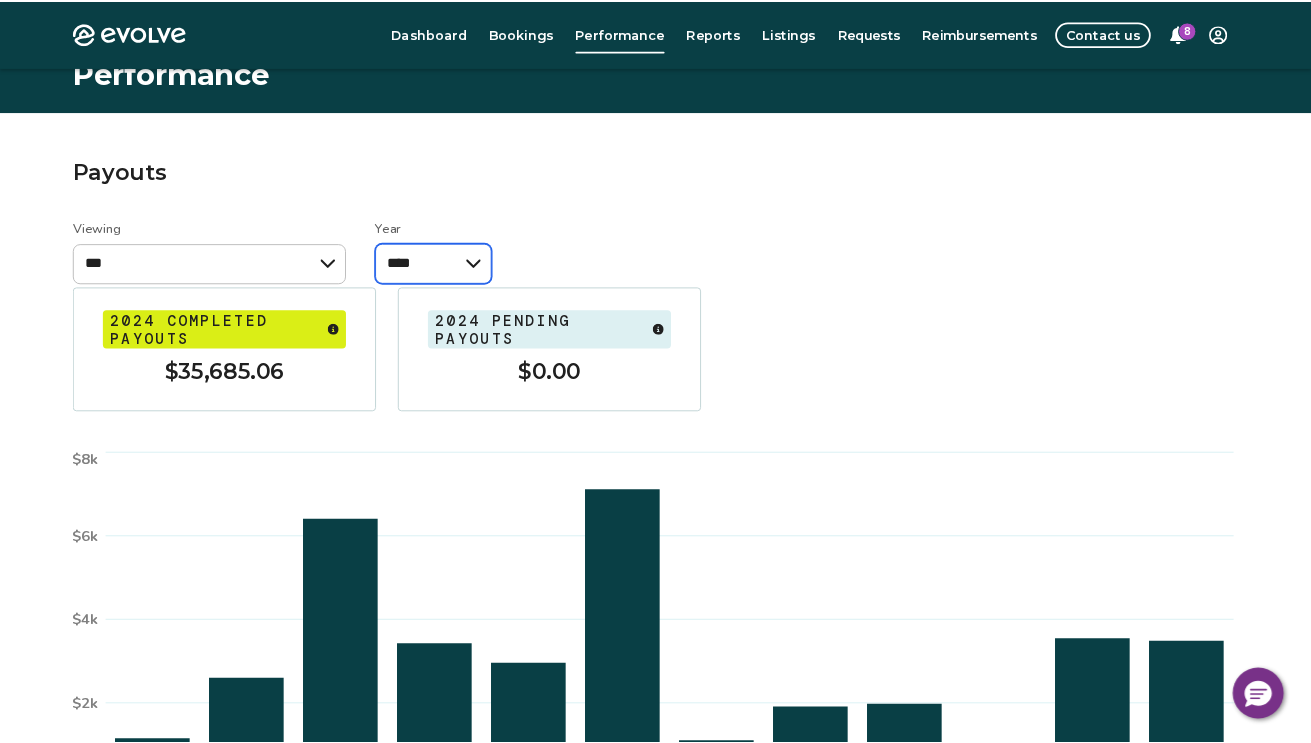 scroll, scrollTop: 14, scrollLeft: 0, axis: vertical 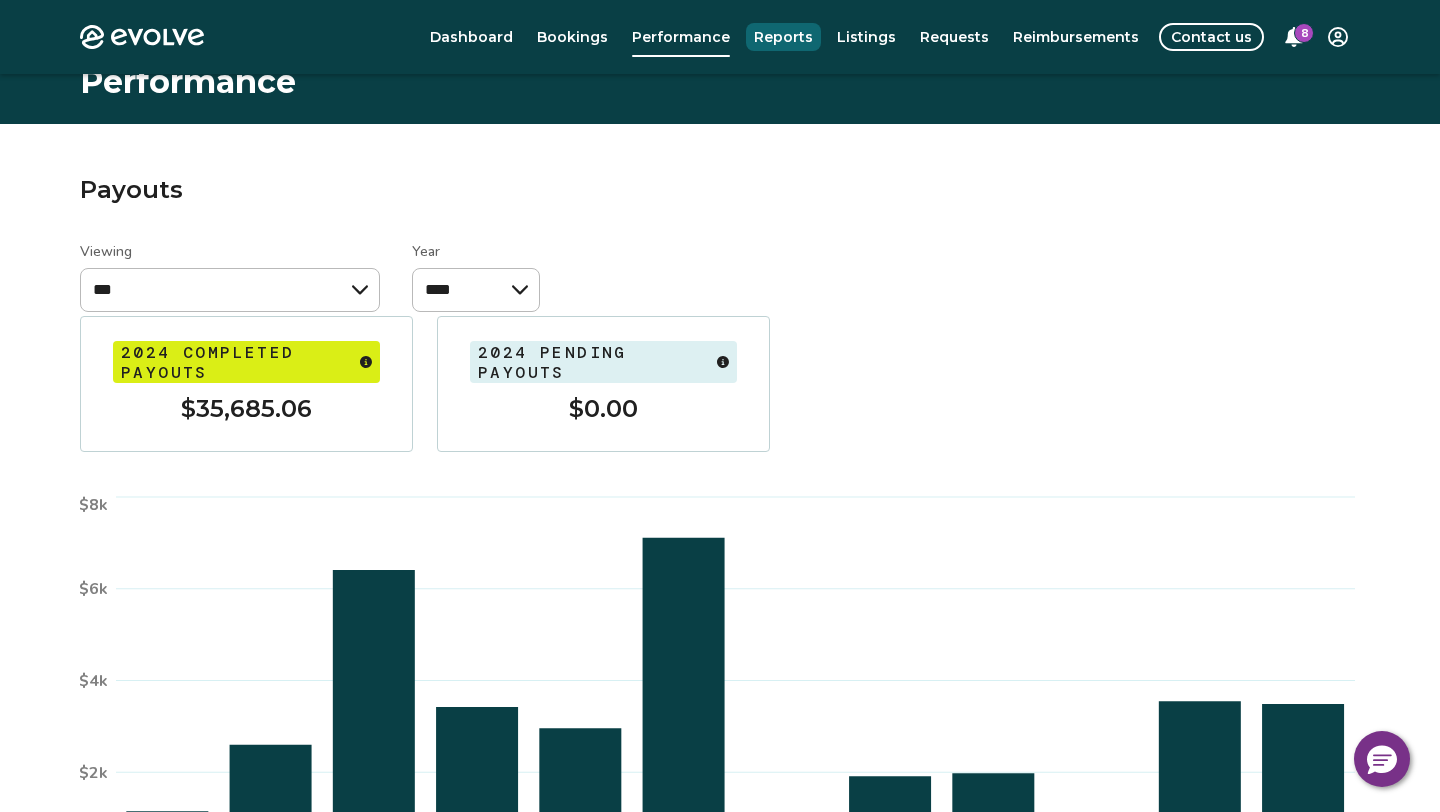 click on "Reports" at bounding box center (783, 37) 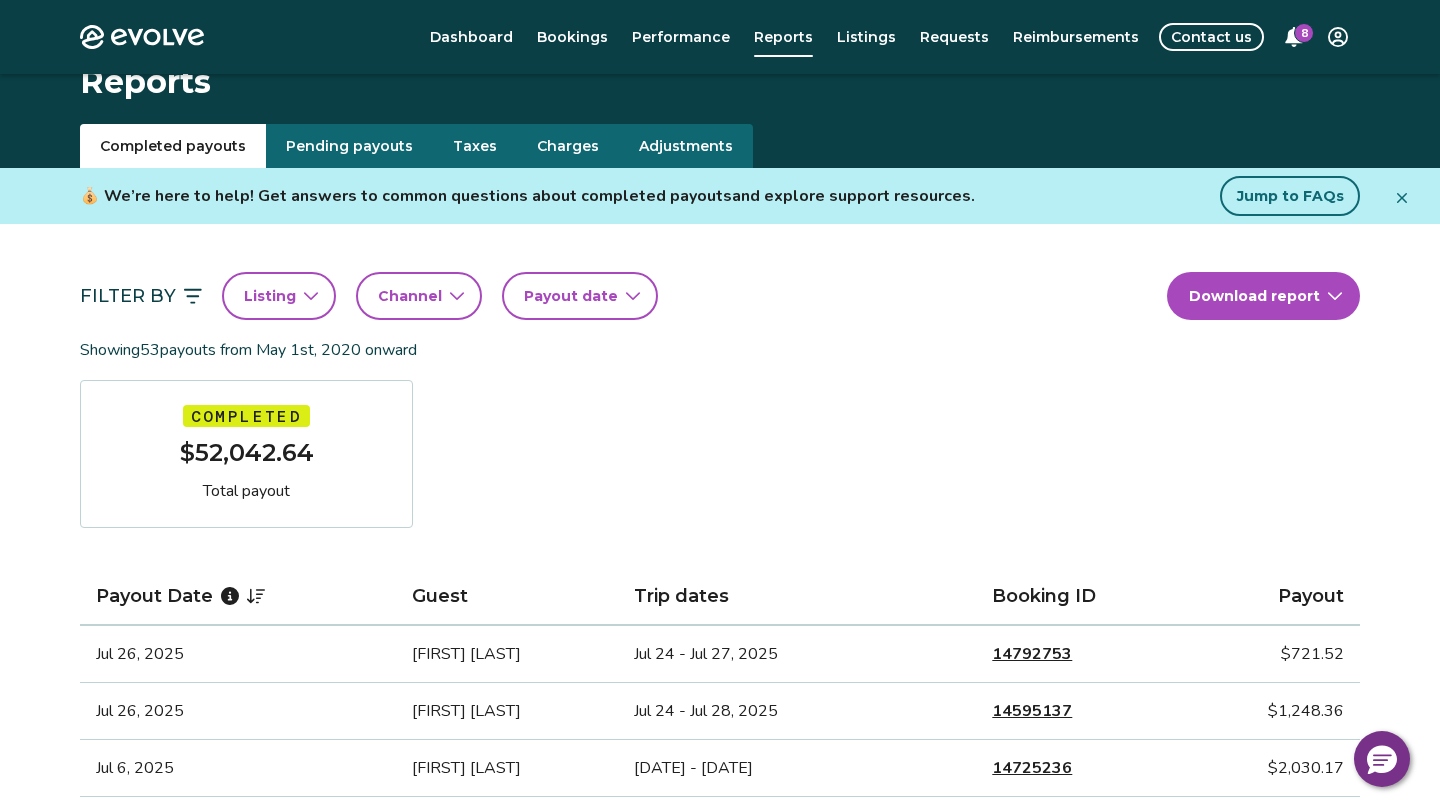 click on "Listing" at bounding box center [270, 296] 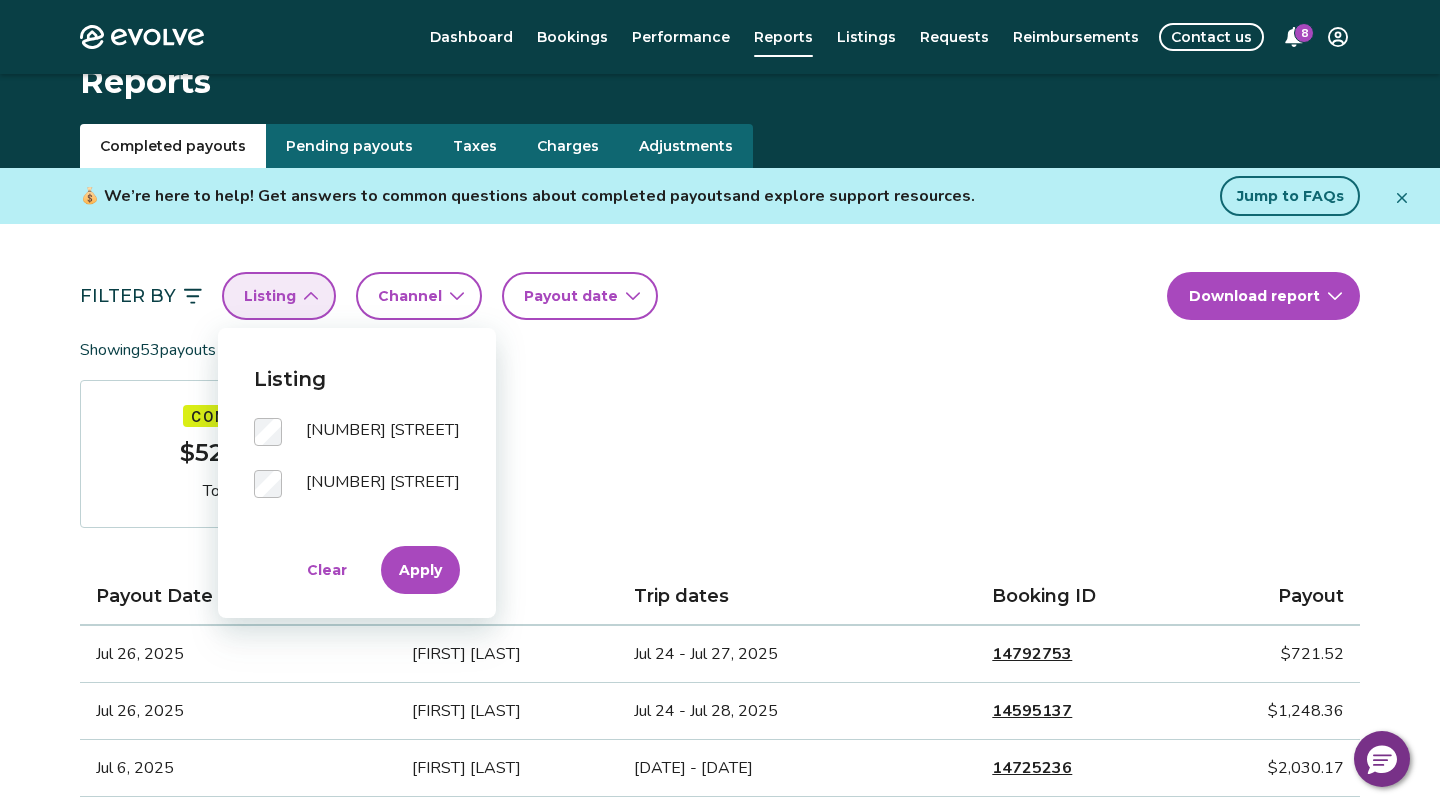 click on "Apply" at bounding box center (420, 570) 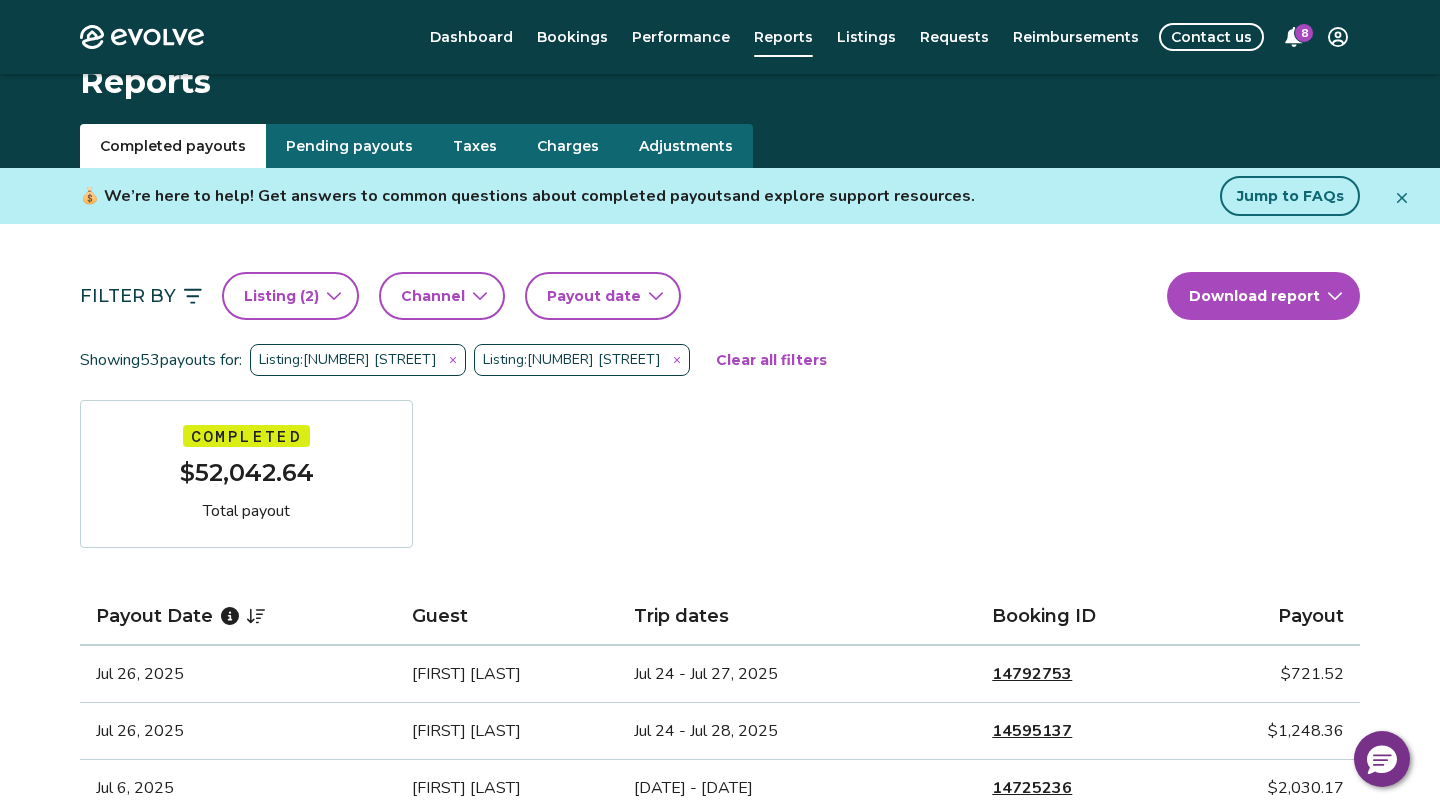 click on "Channel" at bounding box center (433, 296) 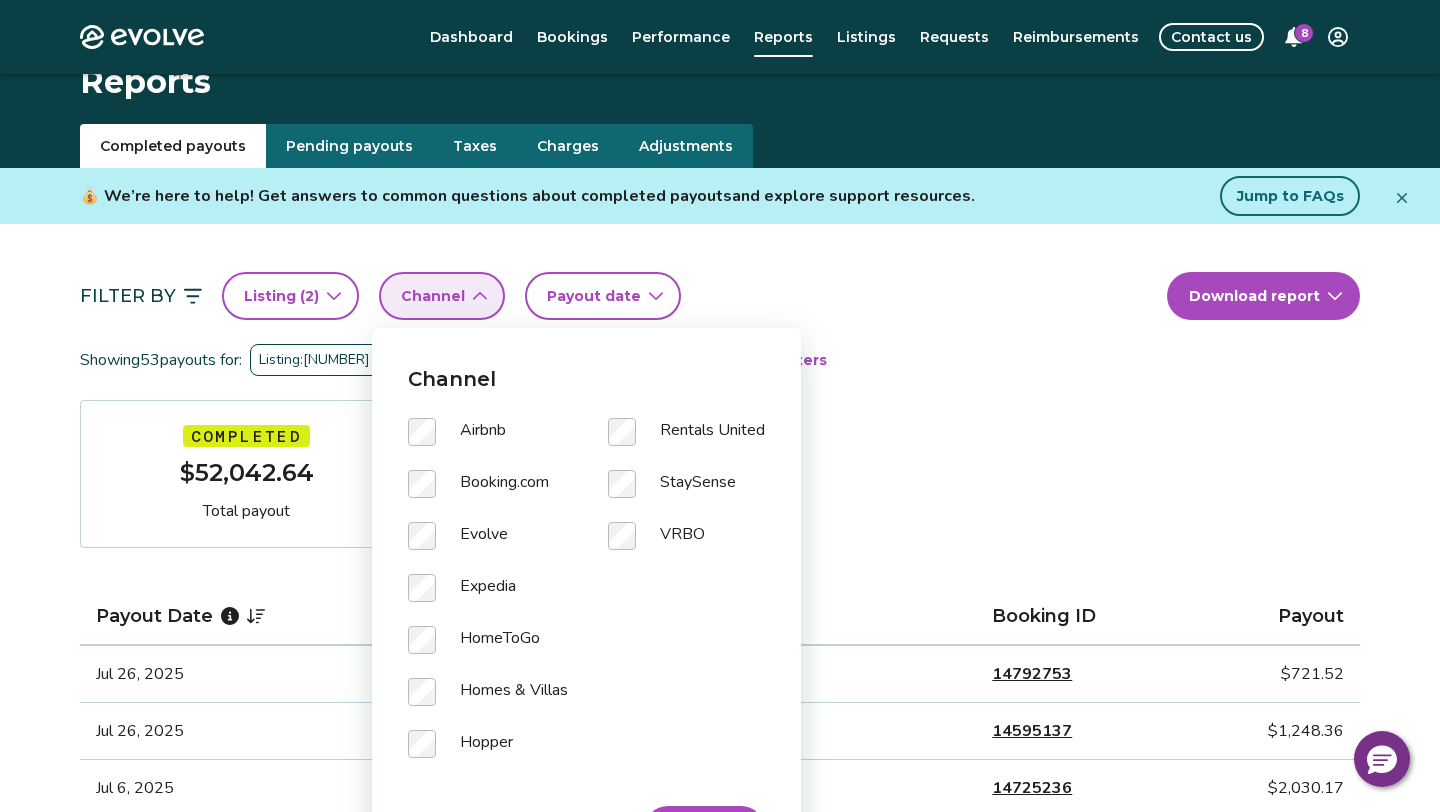 click on "Filter By  Listing ( 2 ) Channel Payout date Download   report Showing  53  payouts   for: Listing:  1826 Knowles St Listing:  624 Neill Ave Clear all filters Completed $52,042.64 Total payout Payout Date Guest Trip dates Booking ID Payout Jul 26, 2025 [NAME] Jul 24 - Jul 27, 2025 14792753 $721.52 Jul 26, 2025 [NAME] Jul 24 - Jul 28, 2025 14595137 $1,248.36 Jul 6, 2025 [NAME] Jul 4 - Jul 12, 2025 14725236 $2,030.17 Jun 21, 2025 [NAME] Jun 19 - Jun 23, 2025 14545149 $1,182.05 Jun 8, 2025 [NAME] Jun 6 - Jun 9, 2025 14685577 $837.90 Jun 2, 2025 [NAME] May 31 - Jun 5, 2025 14580962 $1,332.37 Apr 26, 2025 [NAME] Apr 24 - Apr 27, 2025 14170280 $1,111.91 Apr 12, 2025 [NAME] Apr 10 - Apr 13, 2025 14108270 $544.07 Apr 5, 2025 [NAME] Apr 3 - Apr 6, 2025 14032374 $1,329.87 Mar 22, 2025 [NAME] Mar 20 - Mar 23, 2025 14084458 $963.79 Mar 15, 2025 [NAME] Mar 13 - Mar 16, 2025 14095264 $794.42 Mar 8, 2025 [NAME] Mar 6 - Mar 9, 2025 14122613" at bounding box center [720, 1101] 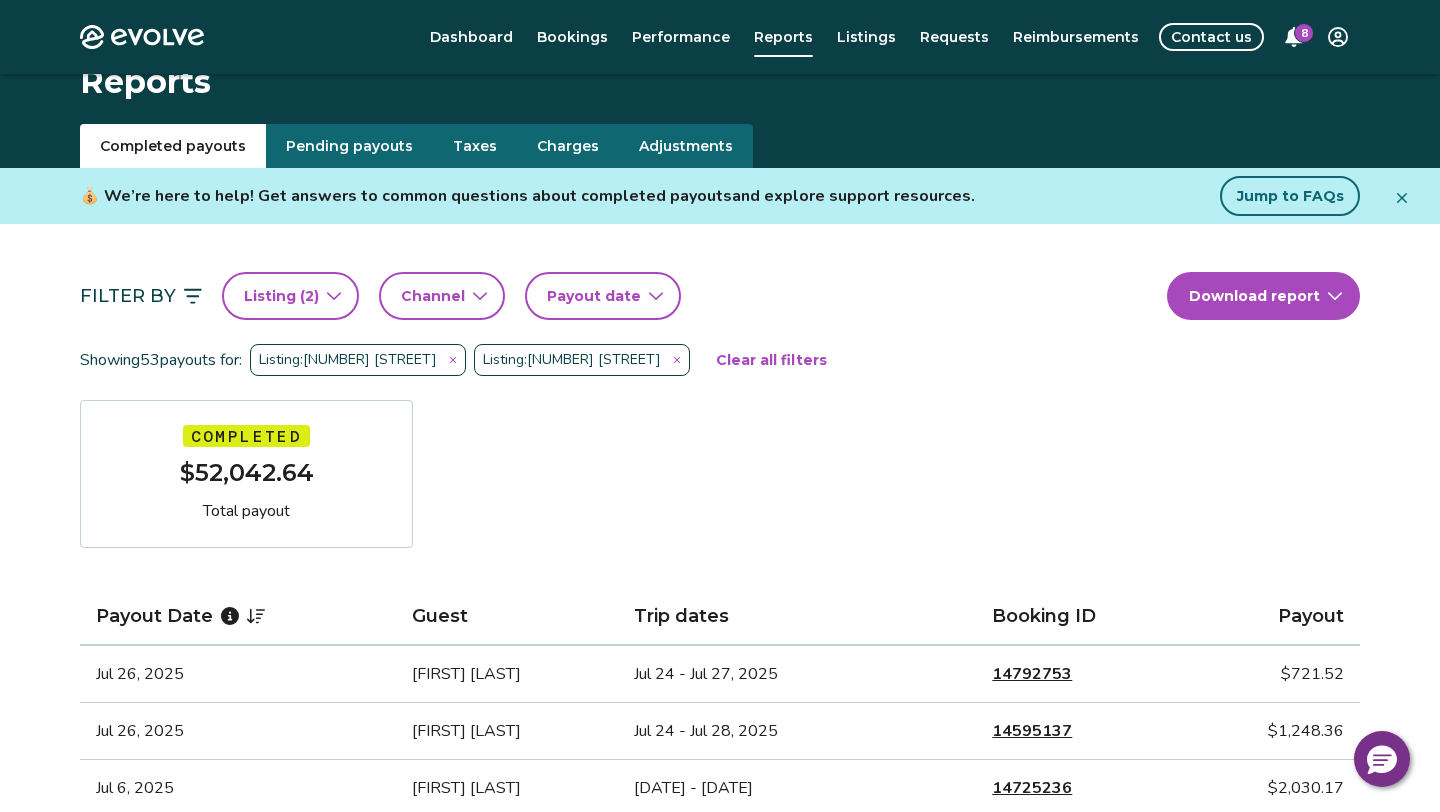 click on "Payout date" at bounding box center (594, 296) 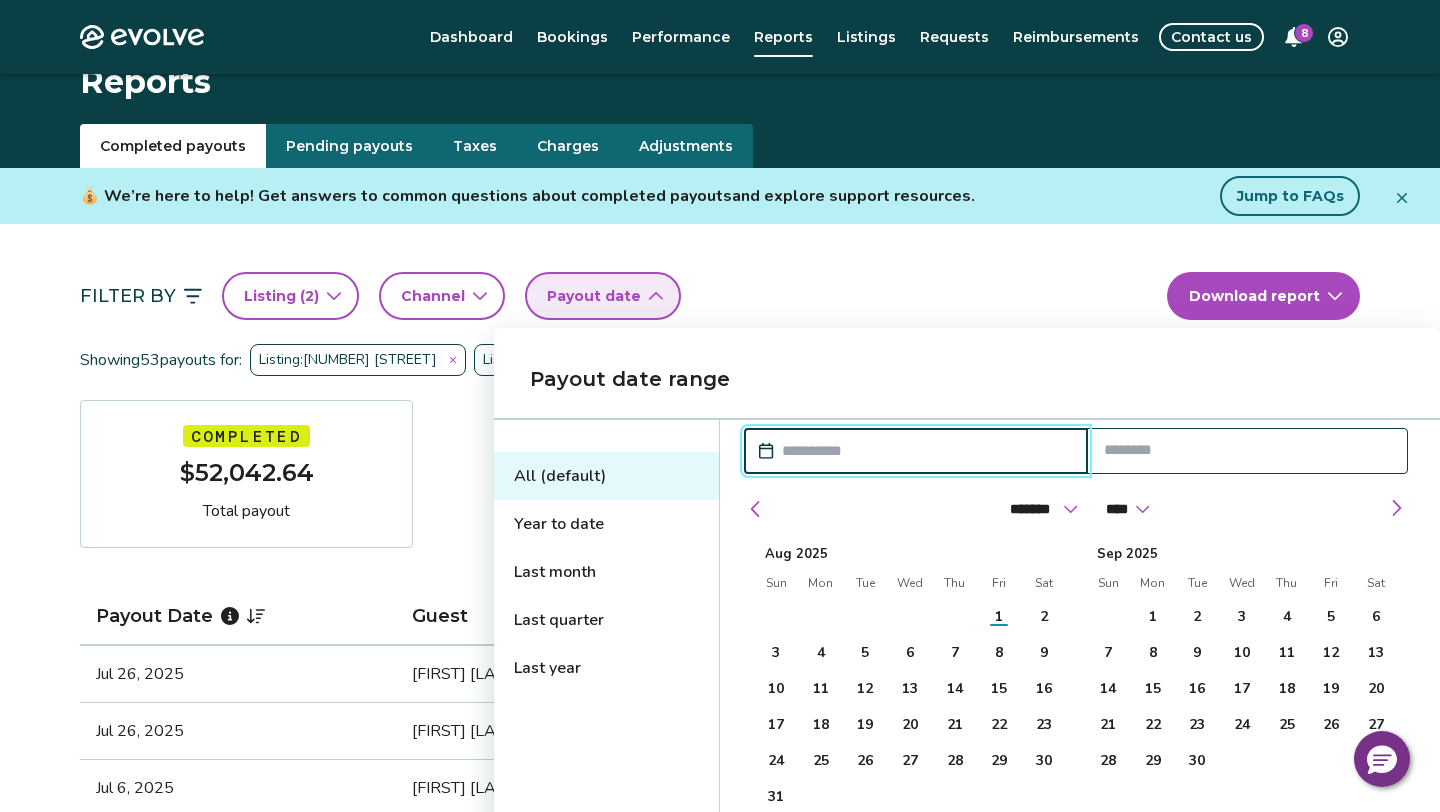 click at bounding box center (926, 451) 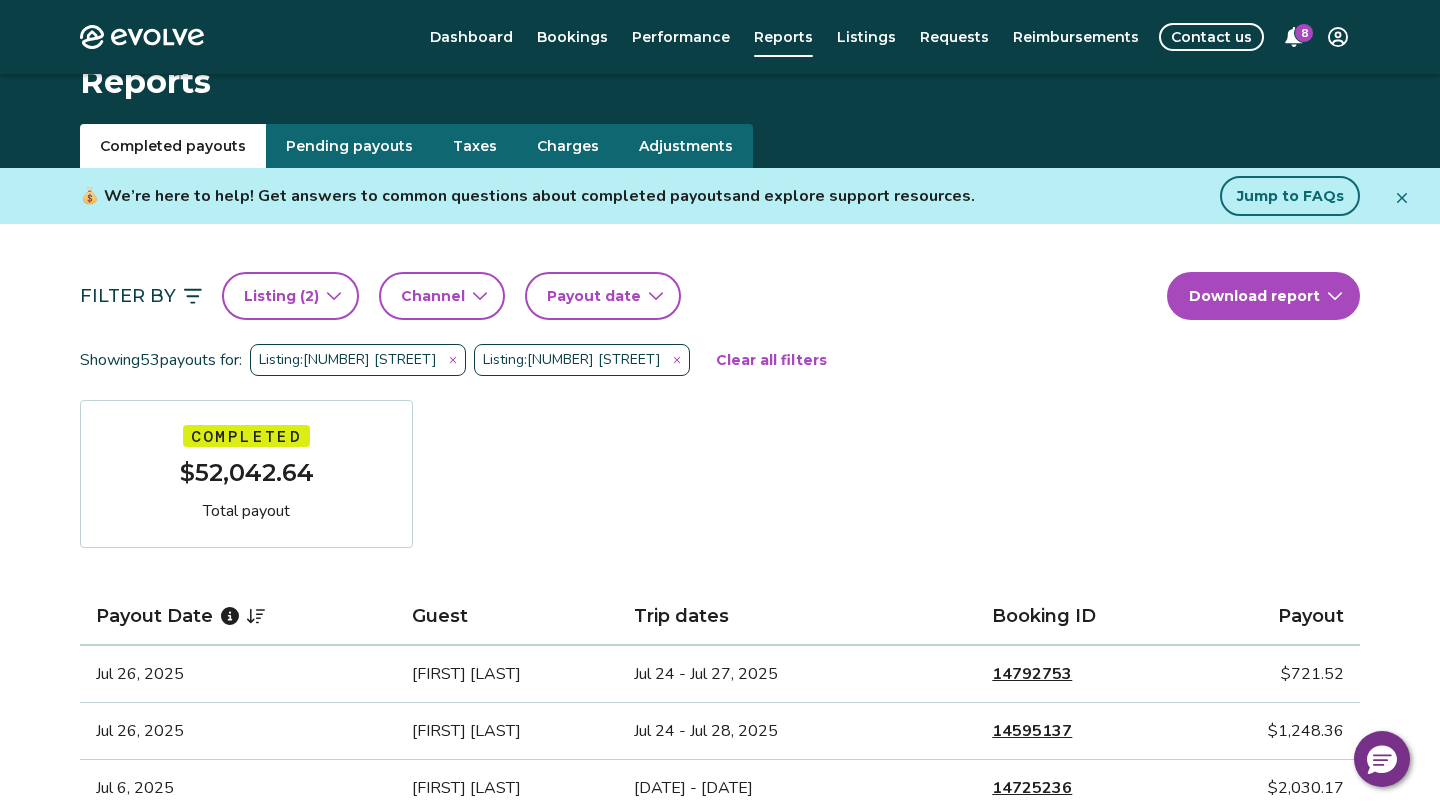 click on "Filter By  Listing ( 2 ) Channel Payout date Download   report" at bounding box center (720, 296) 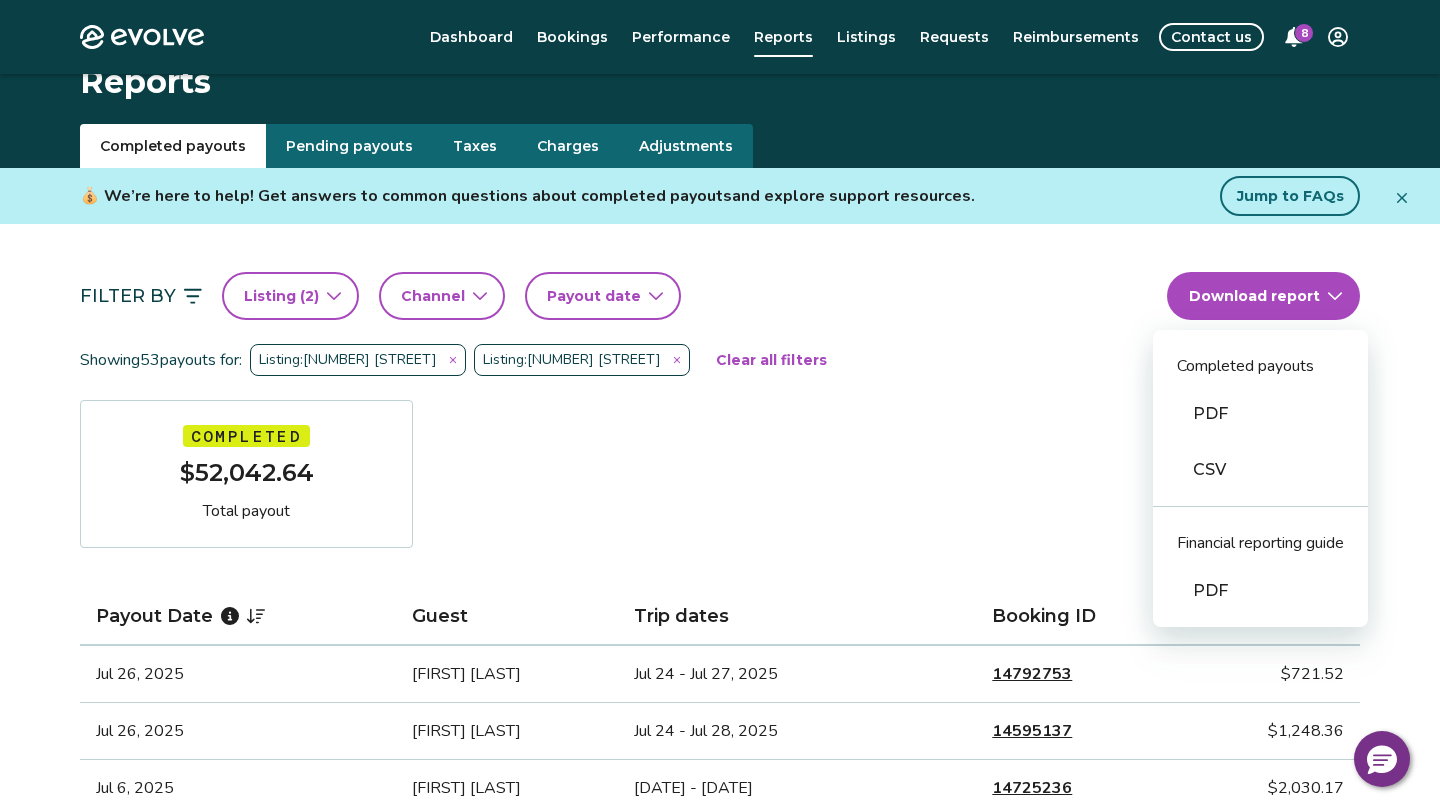 click on "PDF" at bounding box center [1260, 414] 